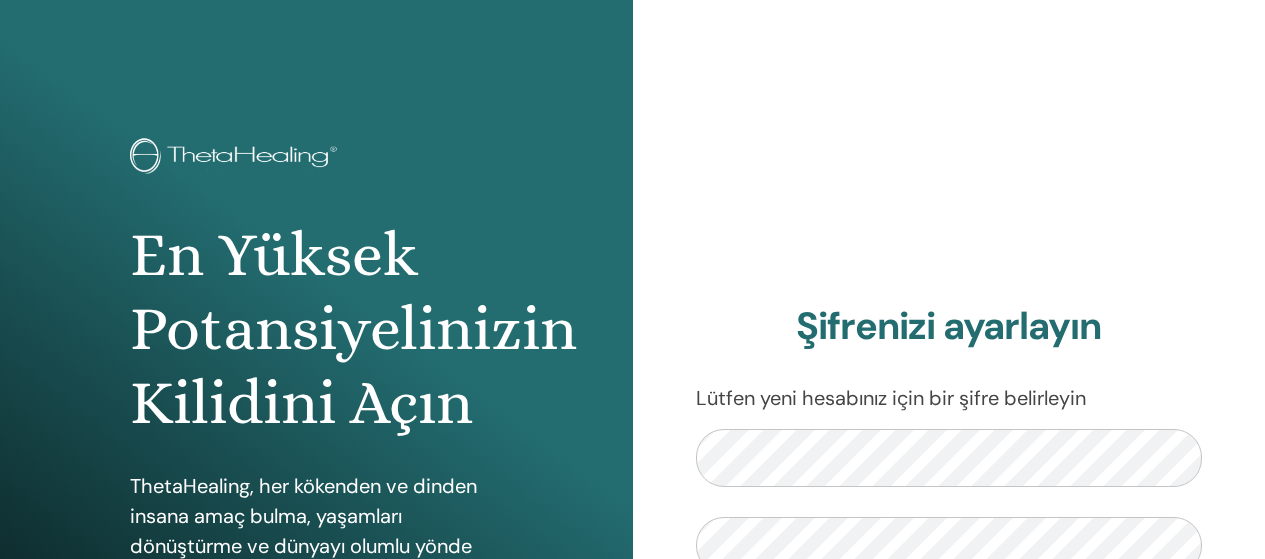 scroll, scrollTop: 0, scrollLeft: 0, axis: both 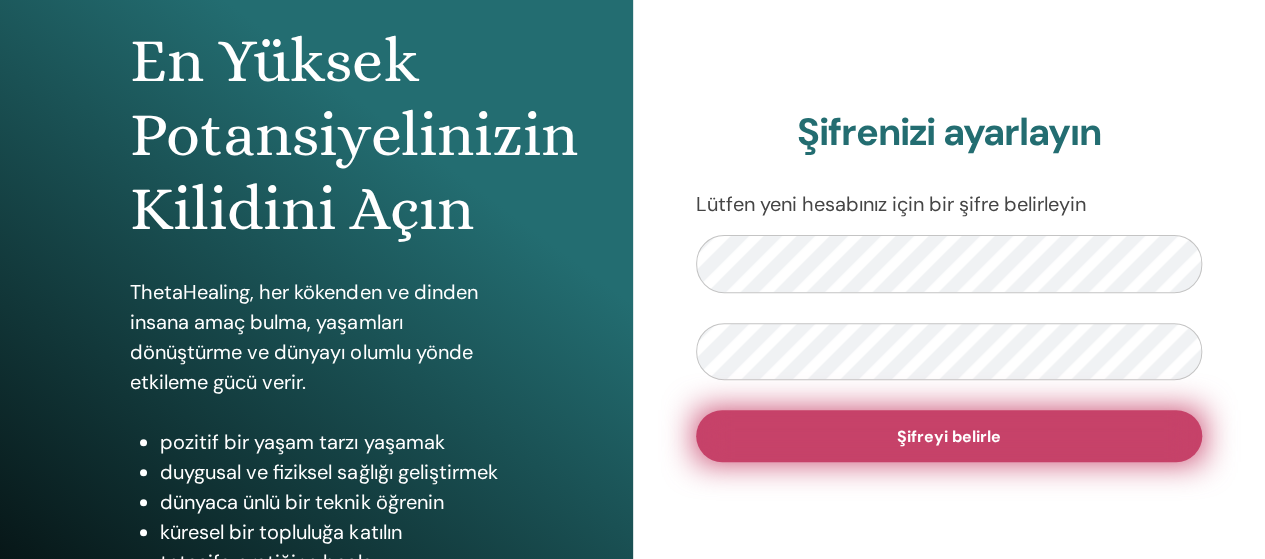 click on "Şifreyi belirle" at bounding box center [949, 436] 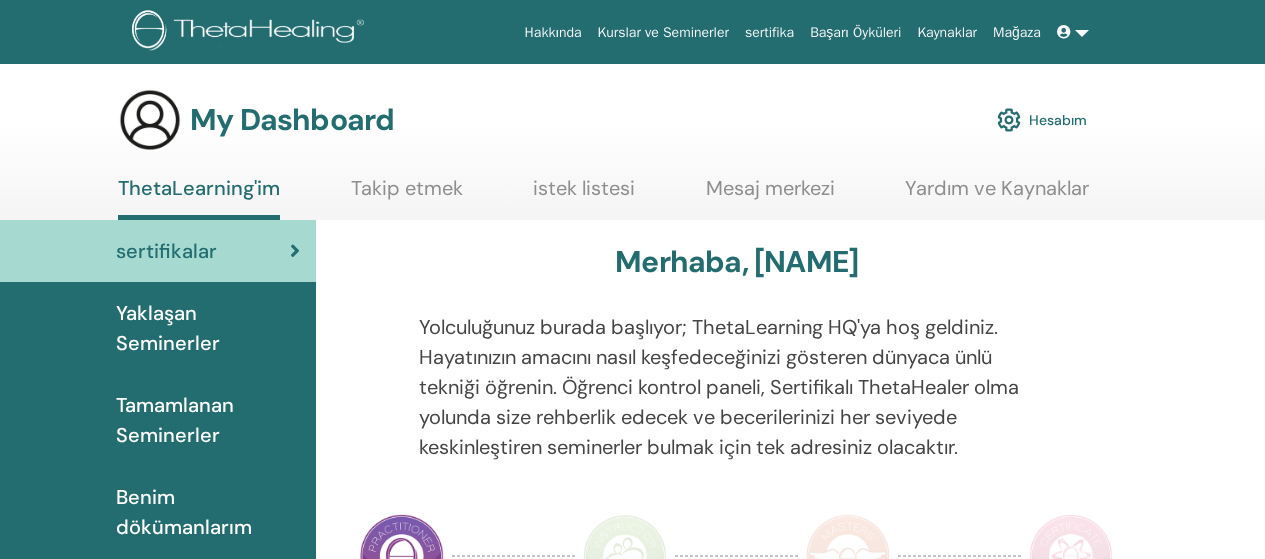 scroll, scrollTop: 0, scrollLeft: 0, axis: both 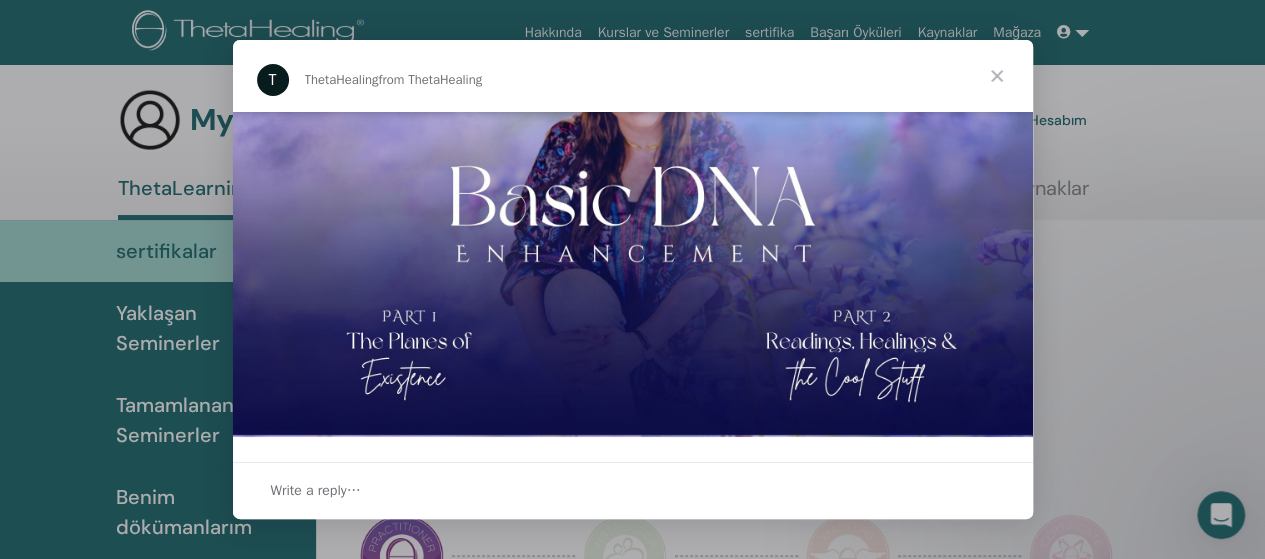 click at bounding box center [997, 76] 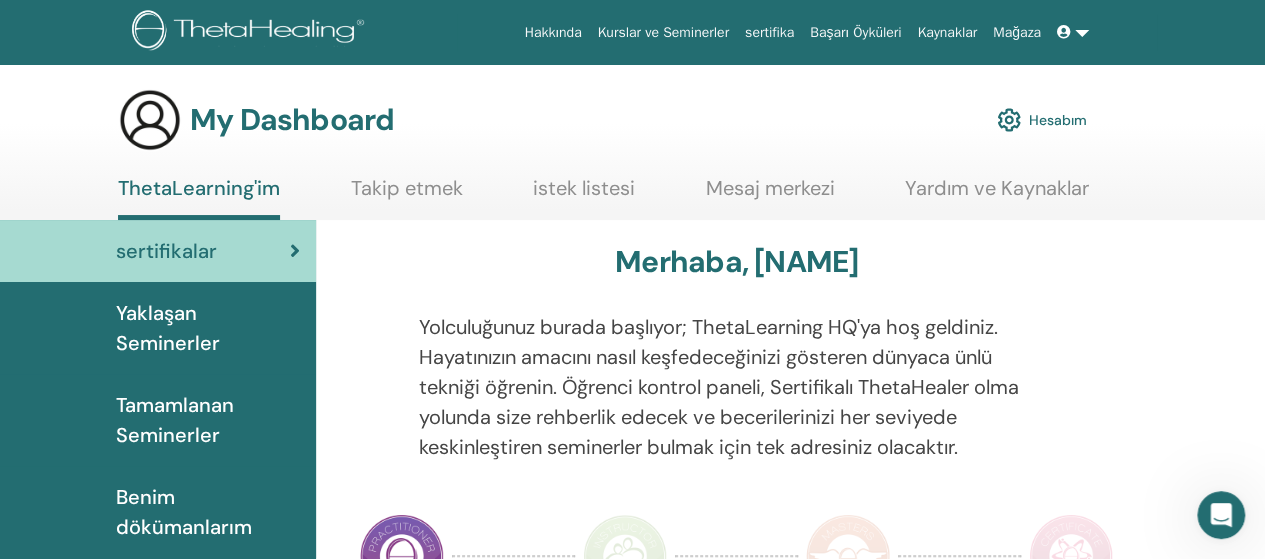 click at bounding box center [1064, 32] 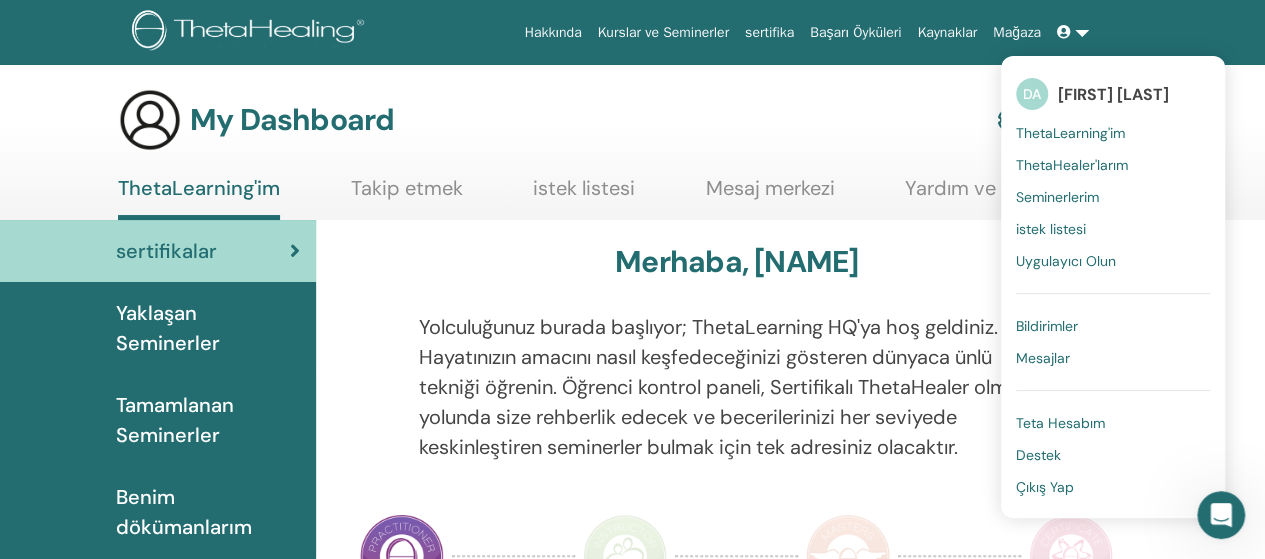 click on "ThetaLearning'im" at bounding box center [1070, 133] 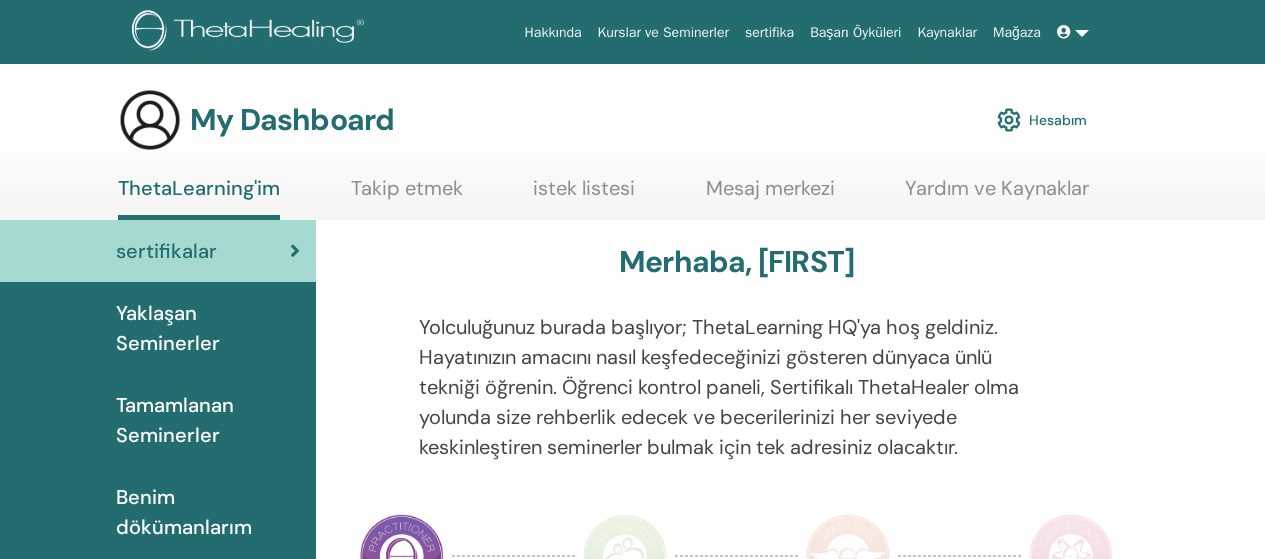 scroll, scrollTop: 0, scrollLeft: 0, axis: both 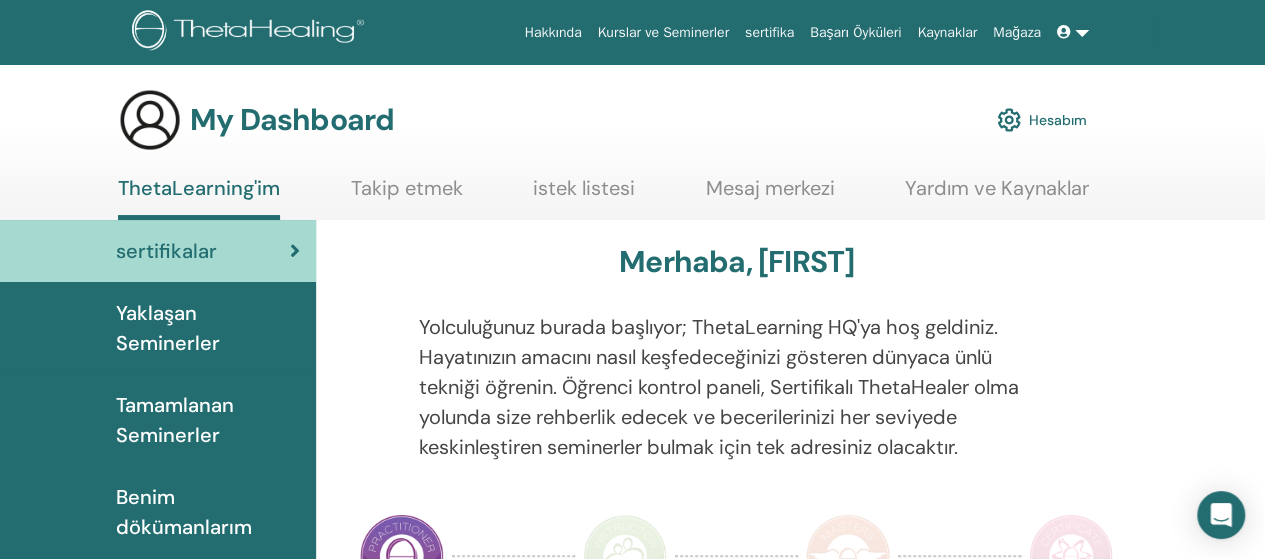 click on "Hesabım" at bounding box center (1042, 120) 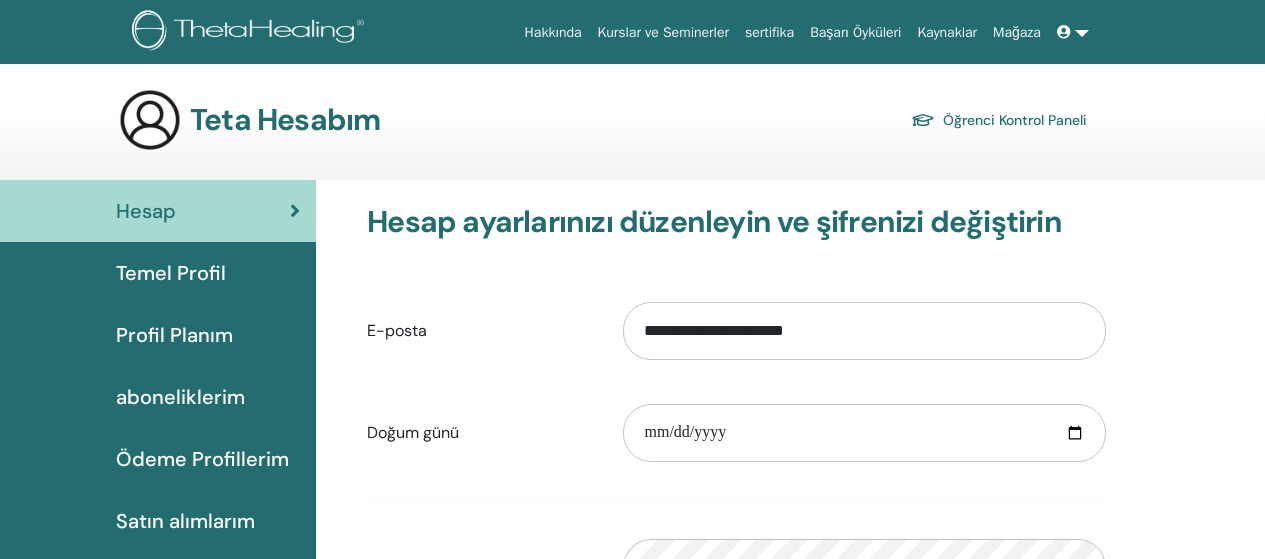 scroll, scrollTop: 0, scrollLeft: 0, axis: both 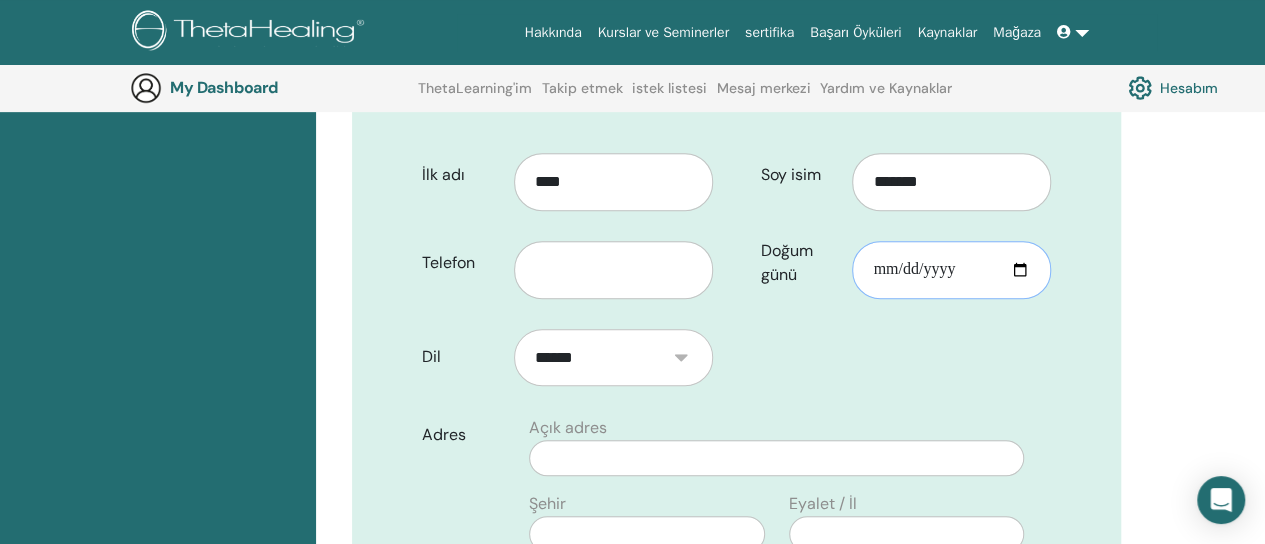 click on "Doğum günü" at bounding box center (951, 270) 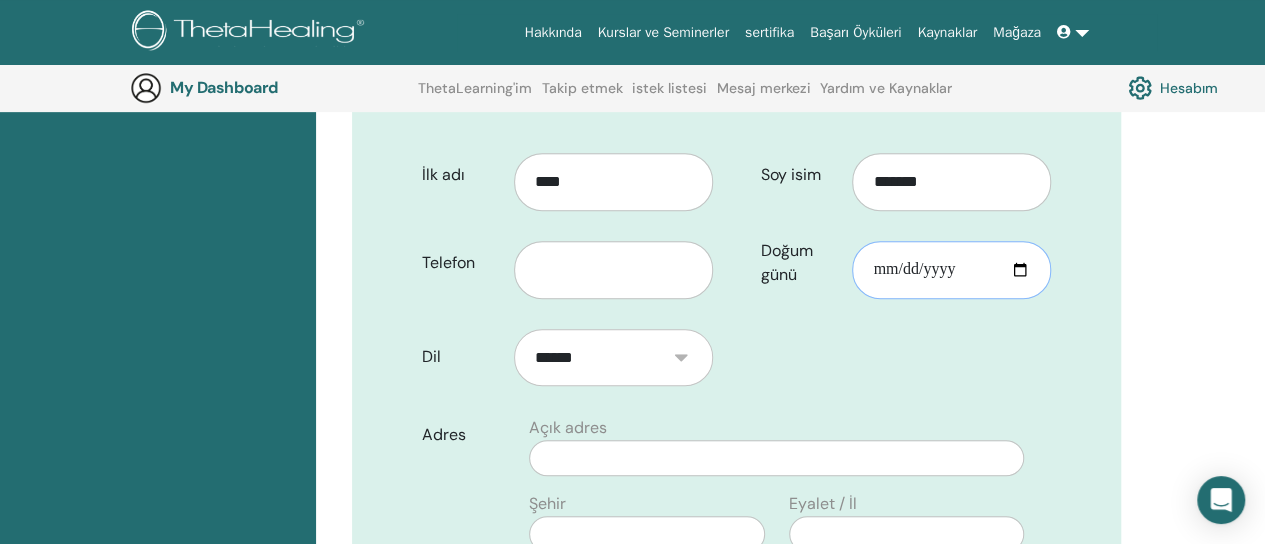 type on "**********" 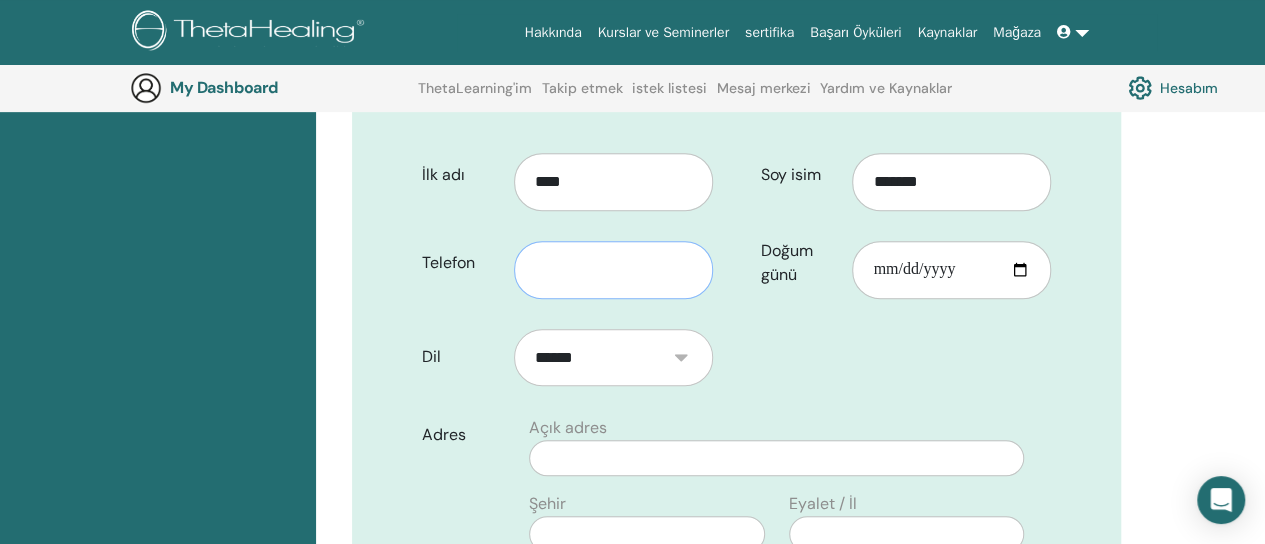 click at bounding box center [613, 270] 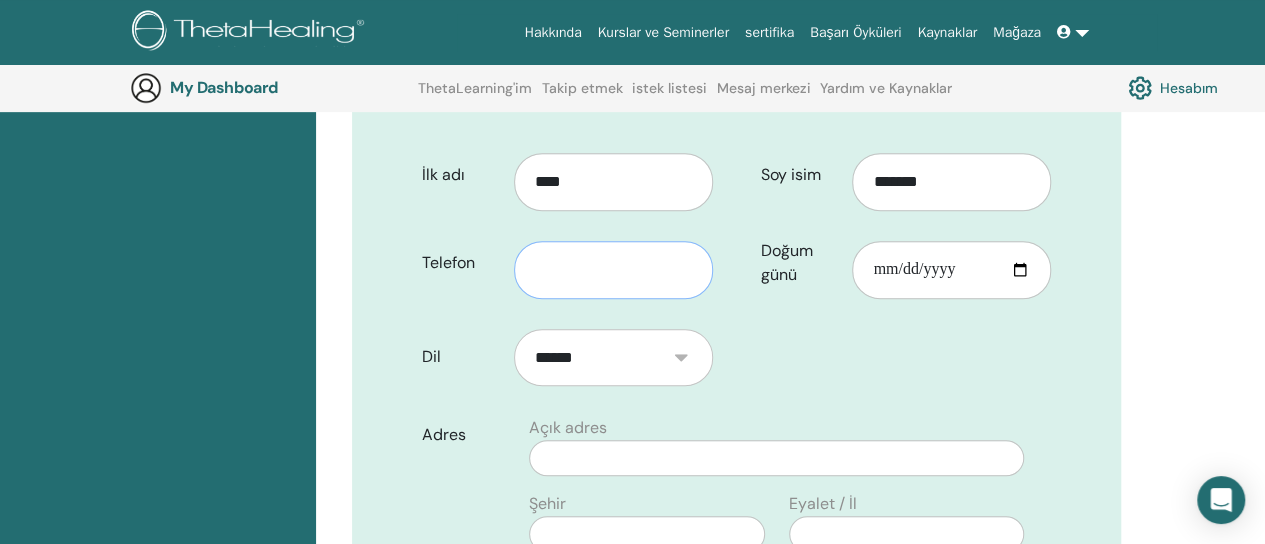 type on "**********" 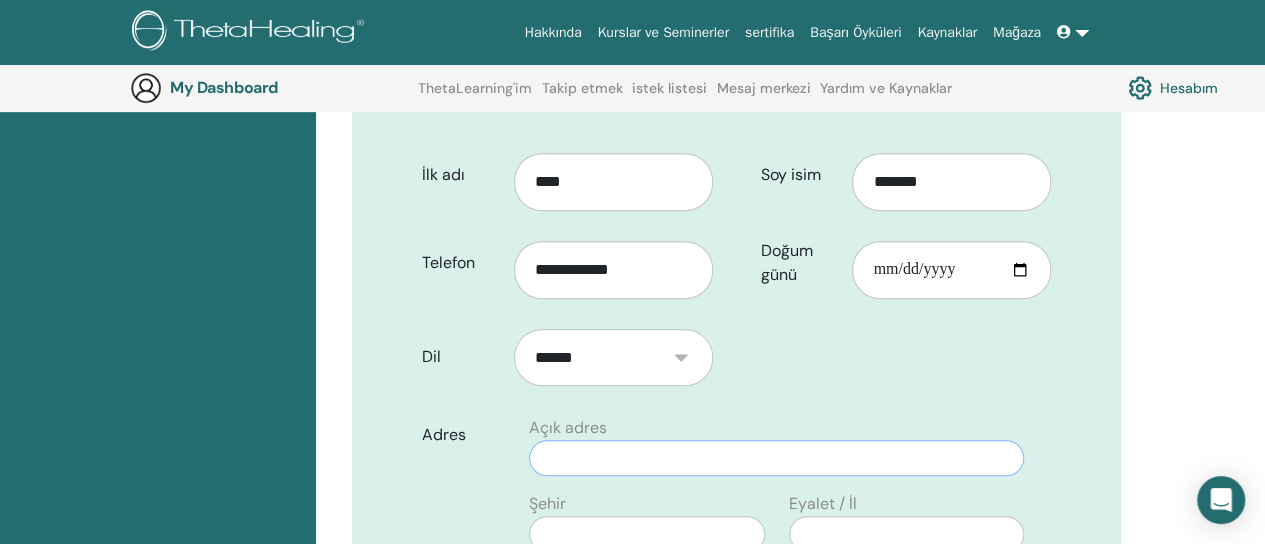 type on "**********" 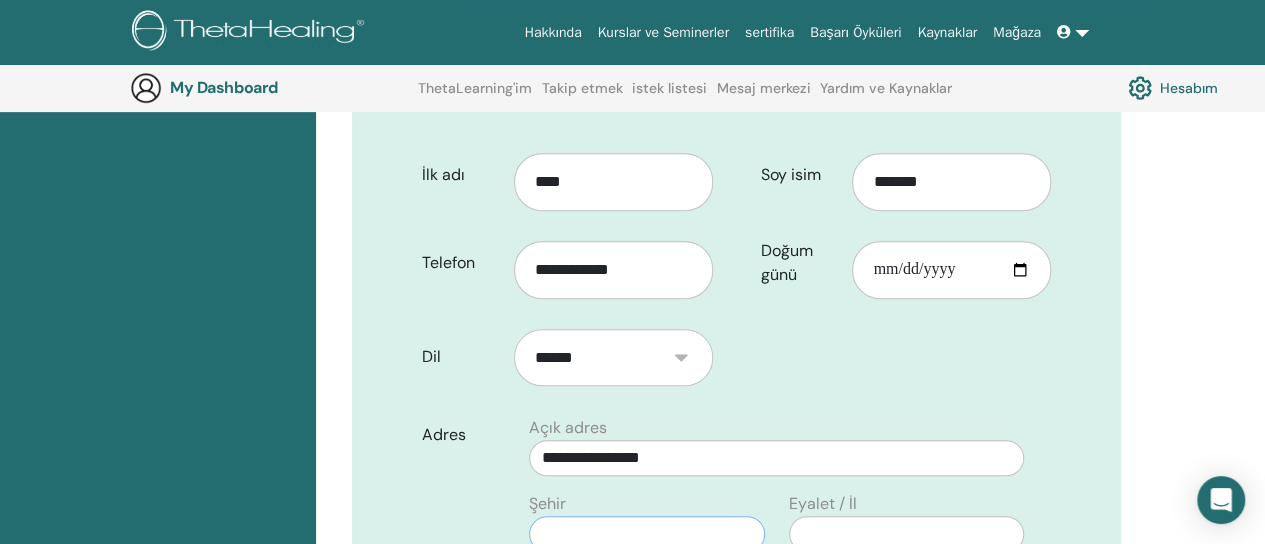type on "**********" 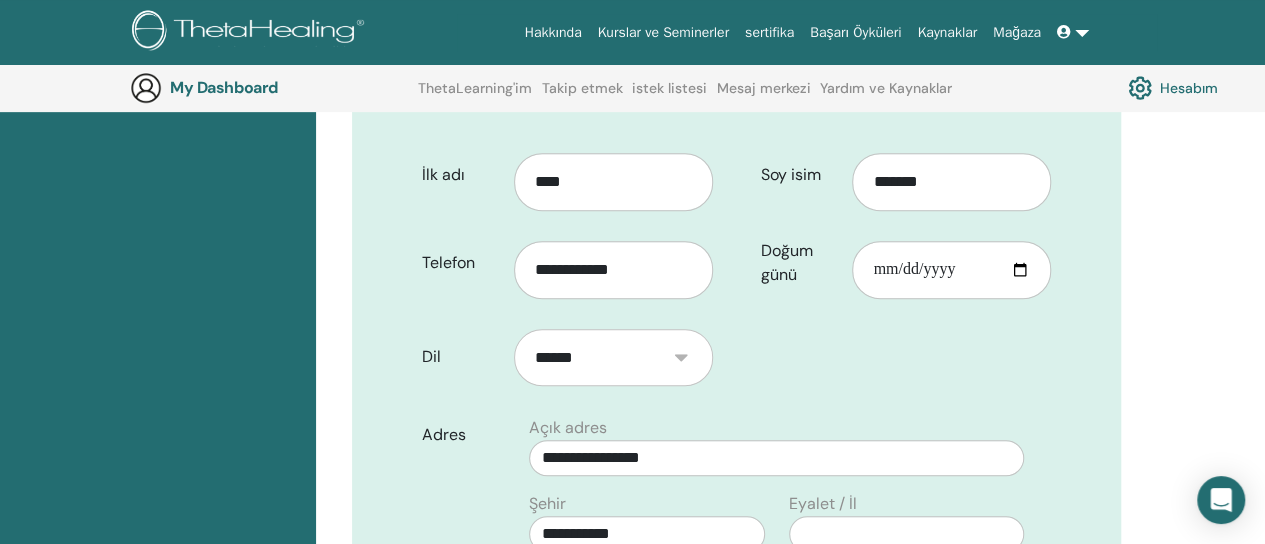 type on "*****" 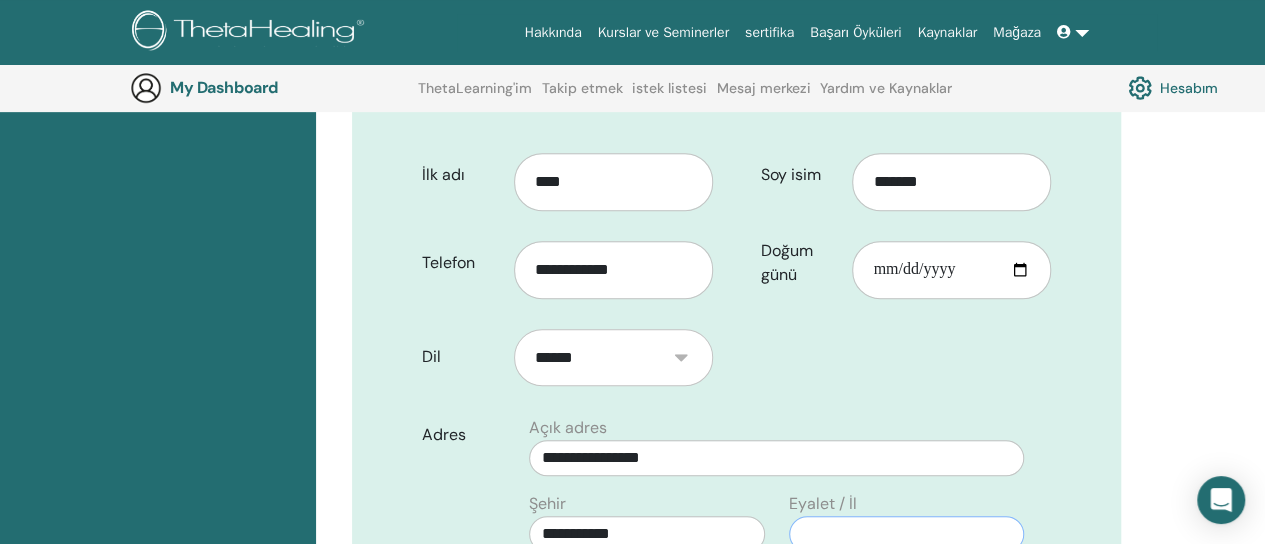 type on "**********" 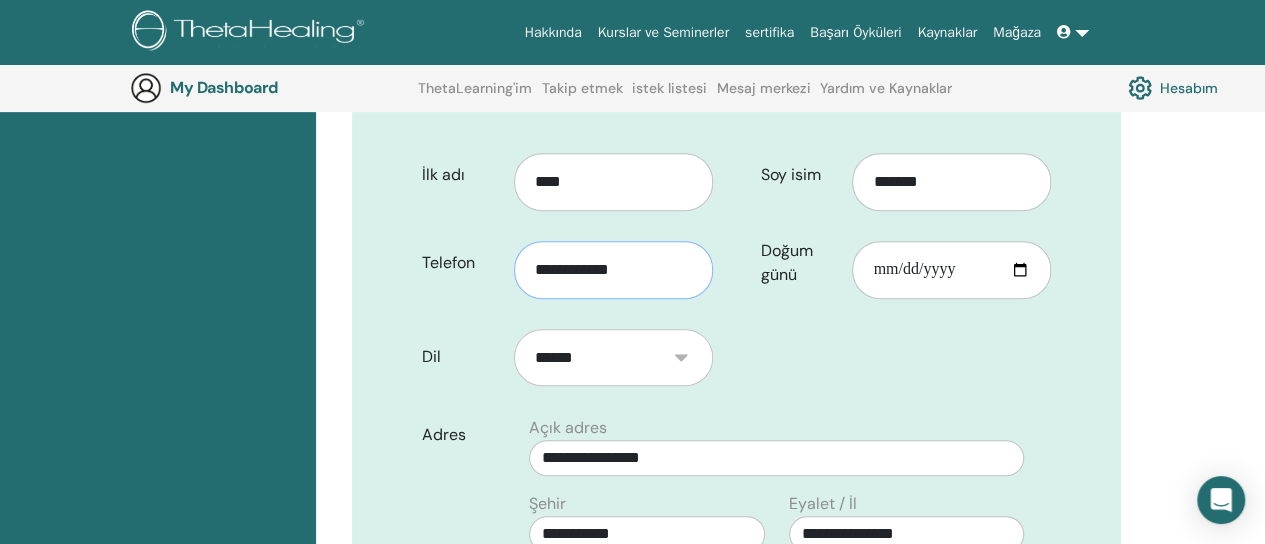 click on "**********" at bounding box center [613, 270] 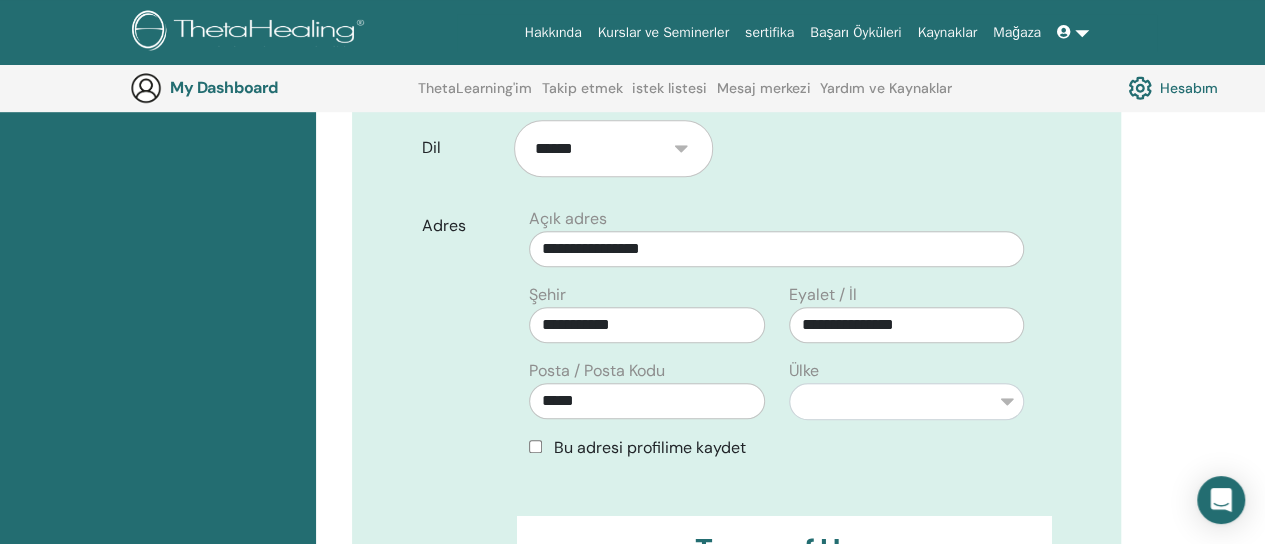 scroll, scrollTop: 640, scrollLeft: 0, axis: vertical 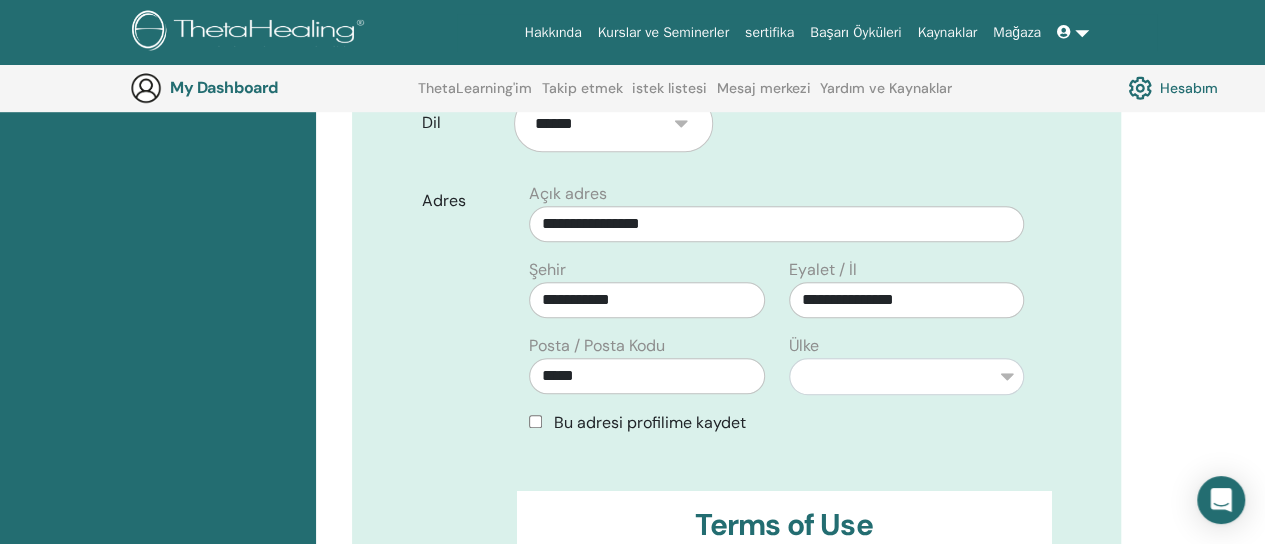 type on "**********" 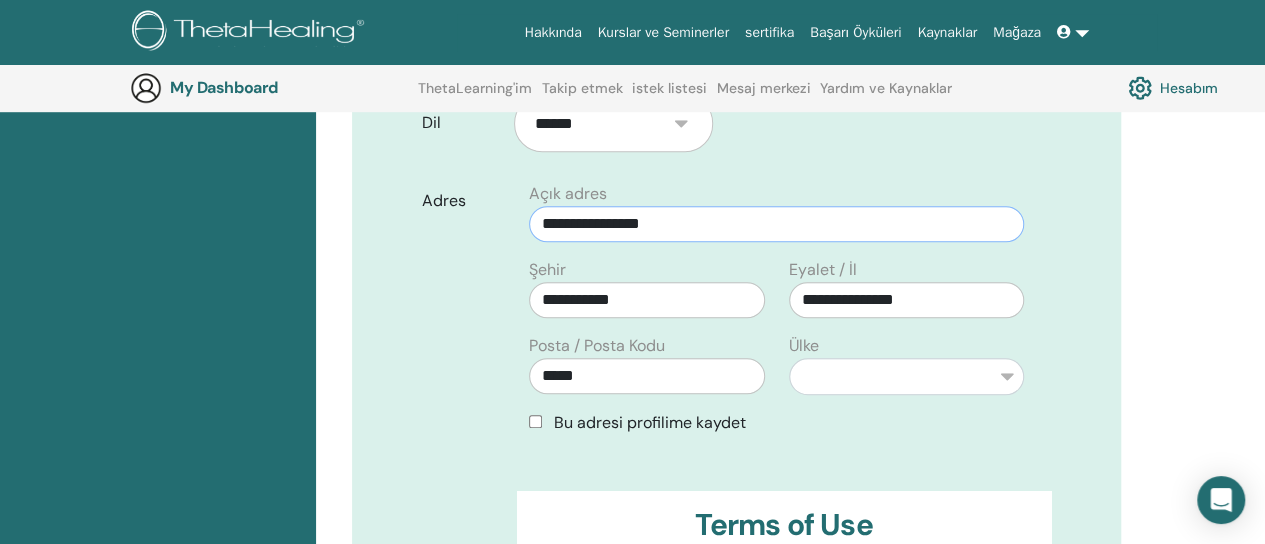 drag, startPoint x: 704, startPoint y: 220, endPoint x: 432, endPoint y: 213, distance: 272.09006 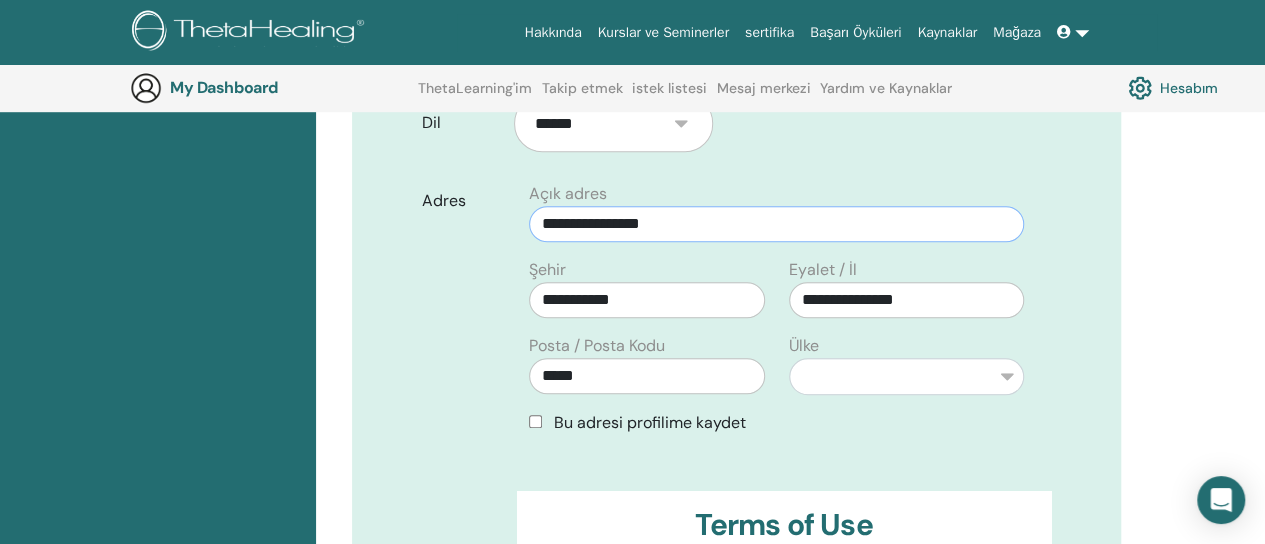 click on "**********" at bounding box center [736, 316] 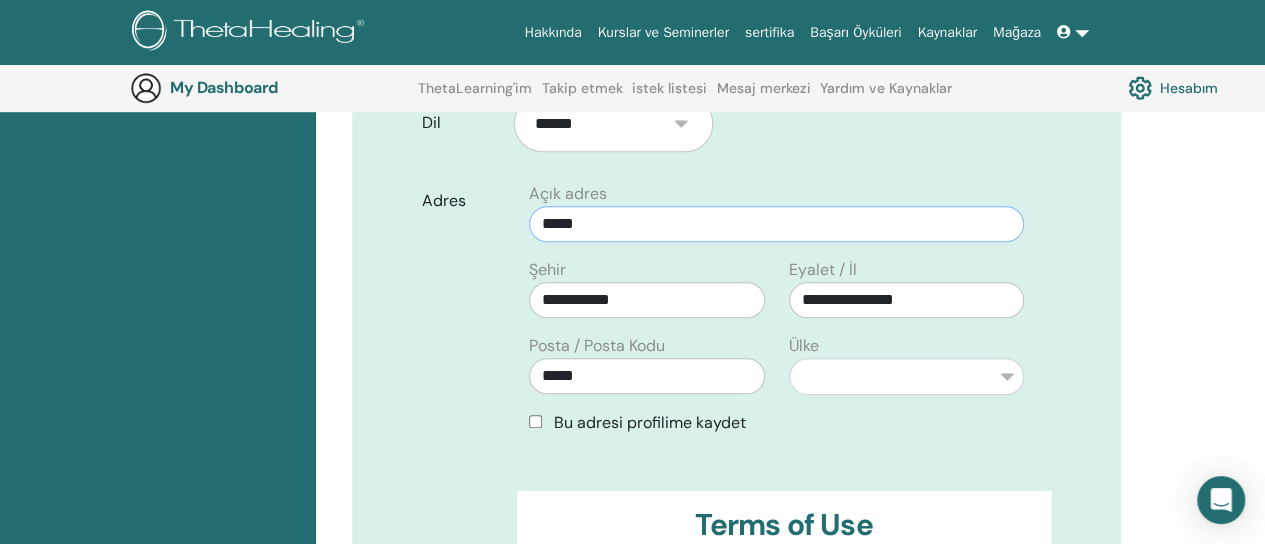 type on "**********" 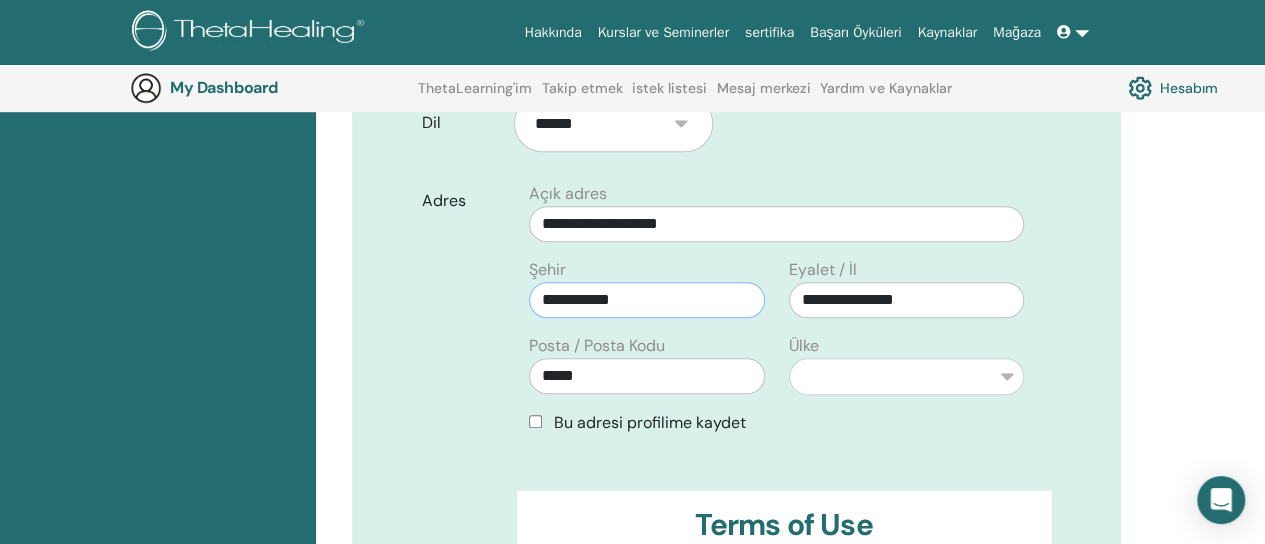 drag, startPoint x: 652, startPoint y: 302, endPoint x: 398, endPoint y: 298, distance: 254.0315 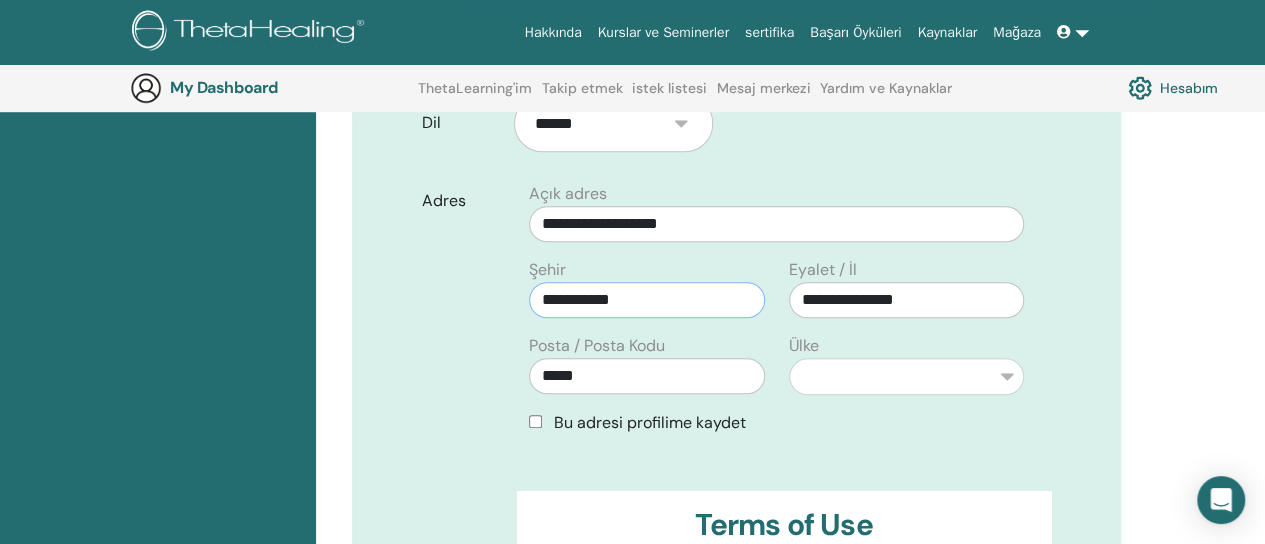 click on "Kaydınızı Onaylayın
You are registering for  Basic DNA ile birlikte [FIRST] [LAST]  on  [DATE]  in  [COUNTRY] , [COUNTRY] .
This seminar will be held  online
and will be provided in  Turkish .
İlk adı
[FIRST]
Telefon
[PHONE]
Soy isim
[LAST]
Doğum günü
[DATE]
Dil" at bounding box center [736, 302] 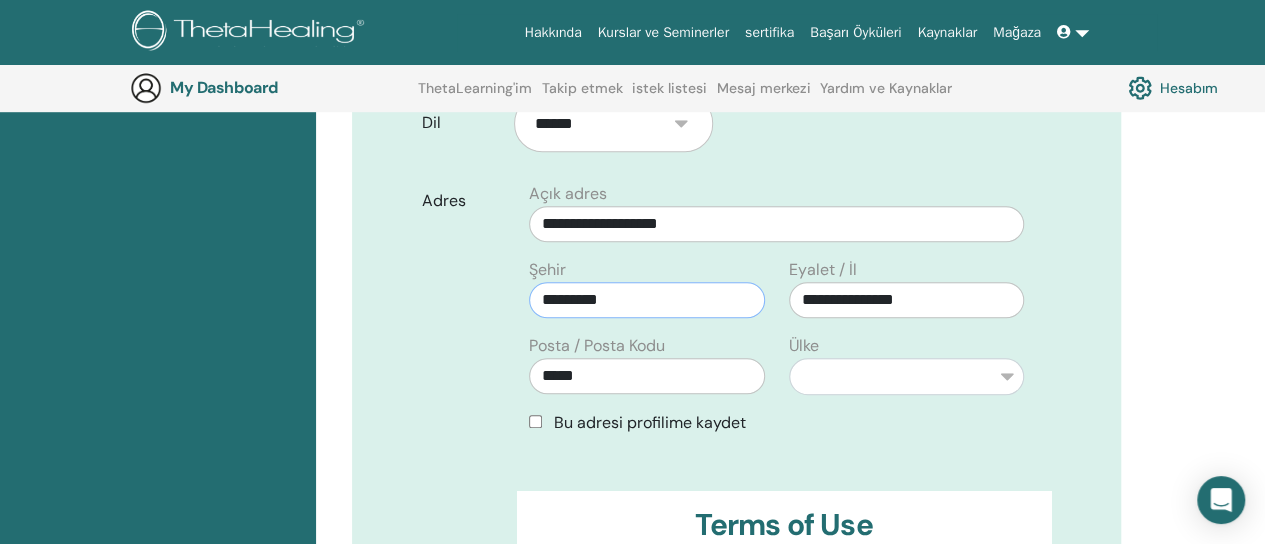 type on "*********" 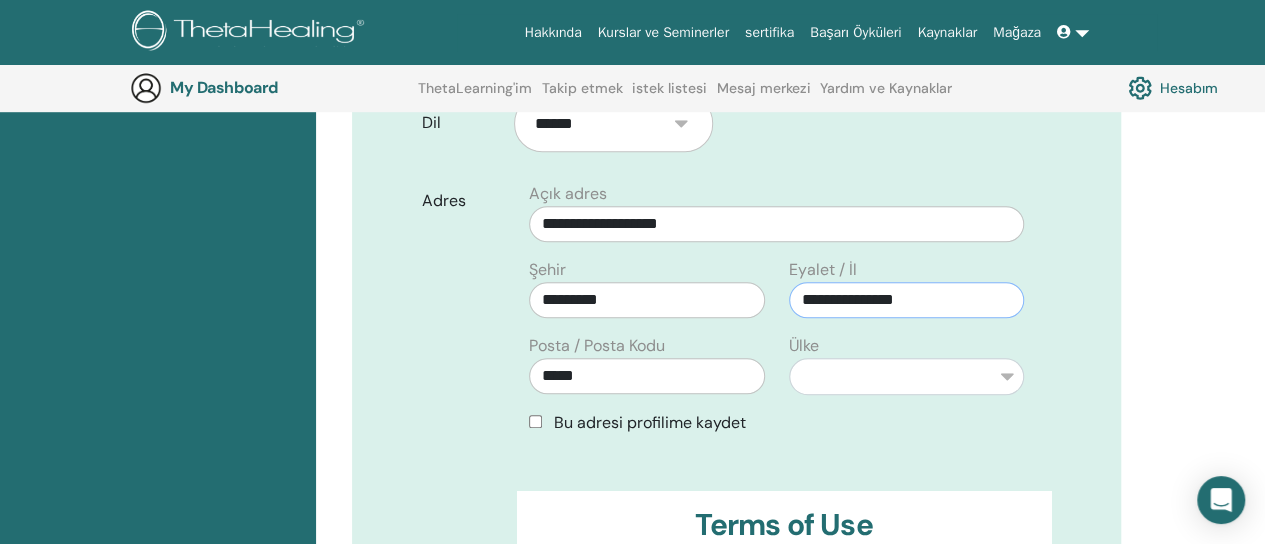 click on "**********" at bounding box center (906, 300) 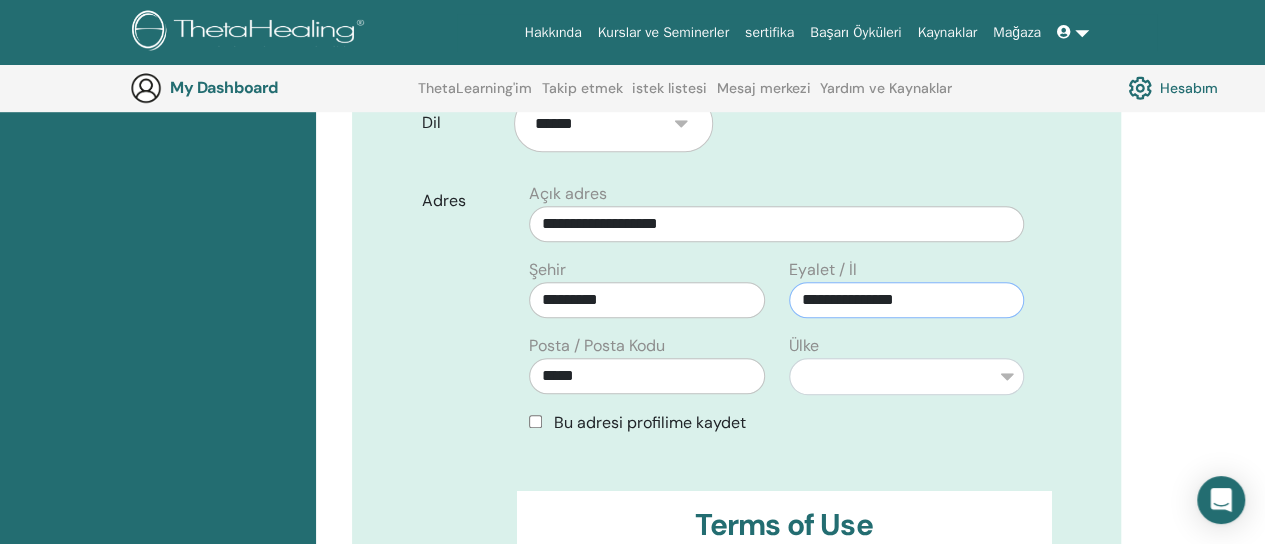 drag, startPoint x: 936, startPoint y: 301, endPoint x: 719, endPoint y: 291, distance: 217.23029 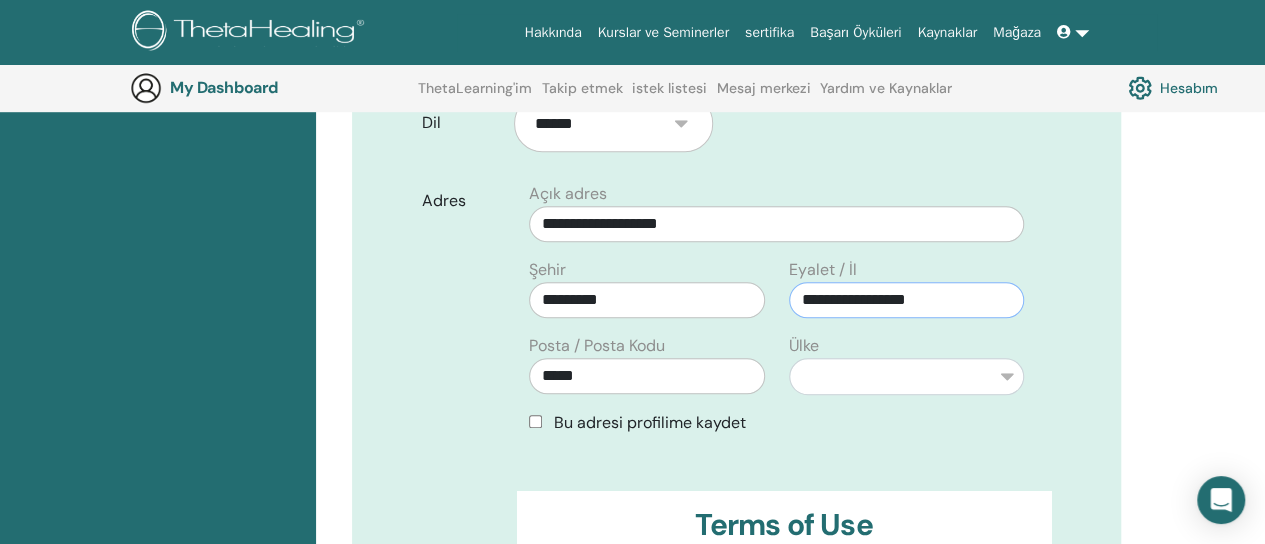 click on "**********" at bounding box center [906, 300] 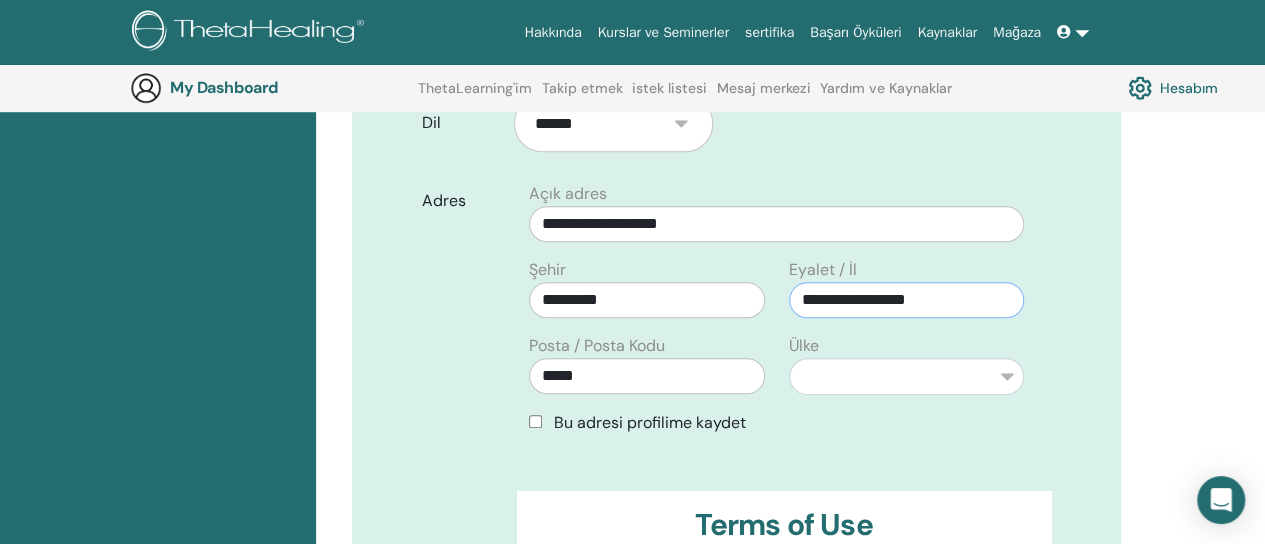 type on "**********" 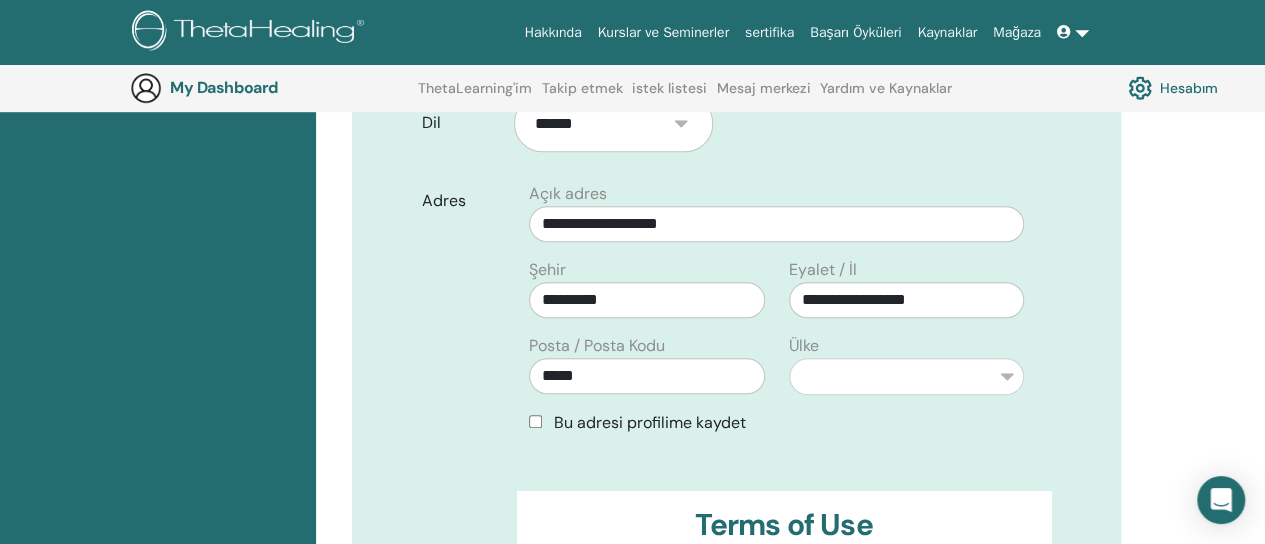 click on "**********" at bounding box center (906, 364) 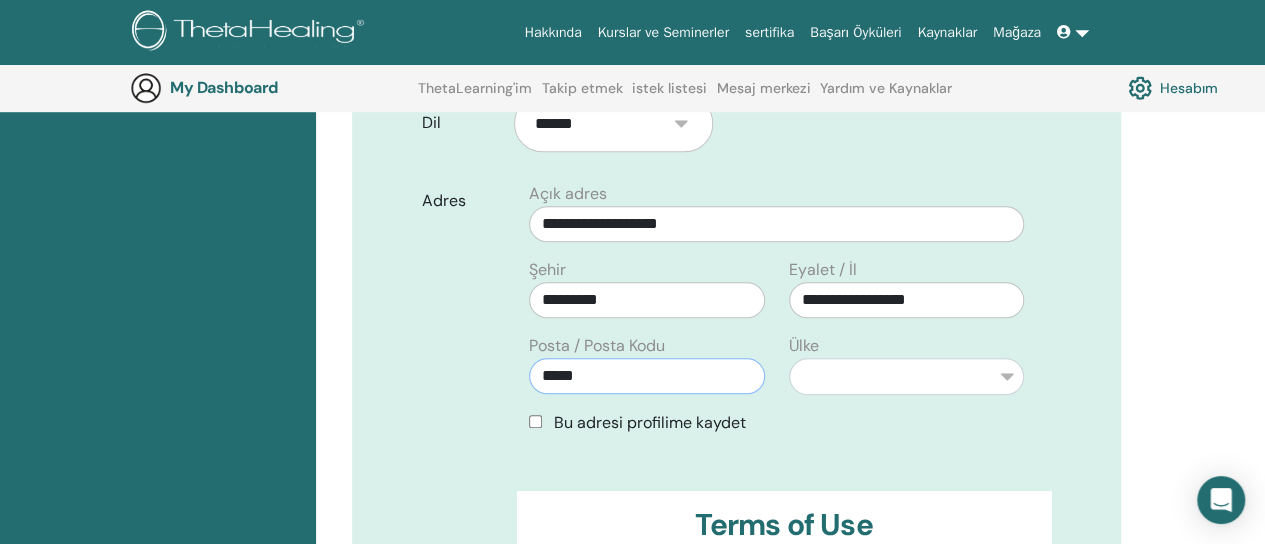 drag, startPoint x: 603, startPoint y: 373, endPoint x: 466, endPoint y: 369, distance: 137.05838 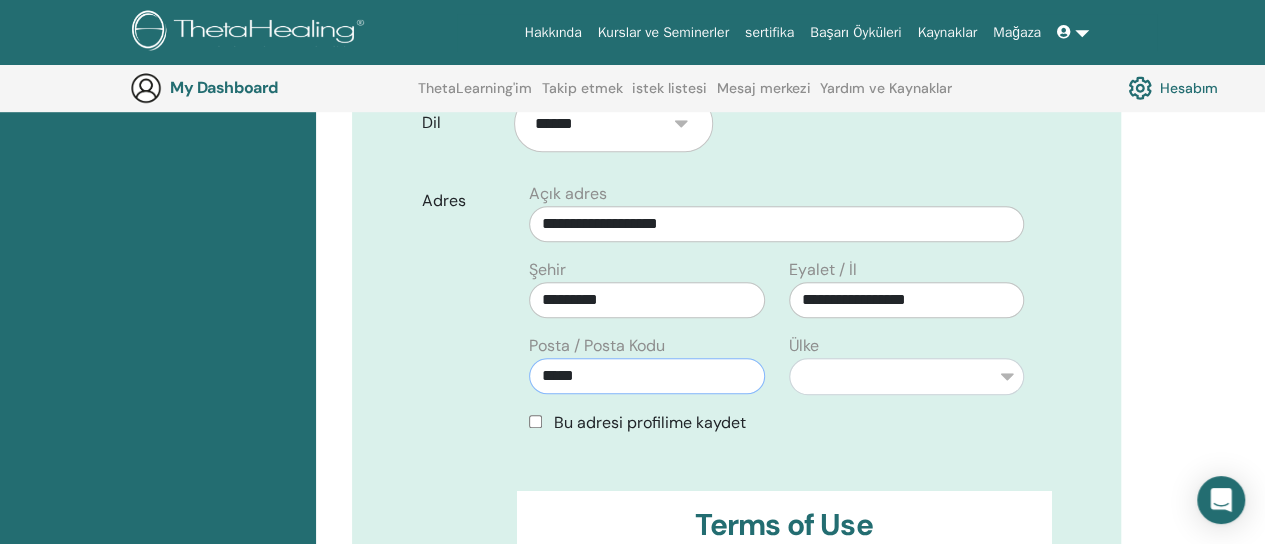 click on "**********" at bounding box center [736, 316] 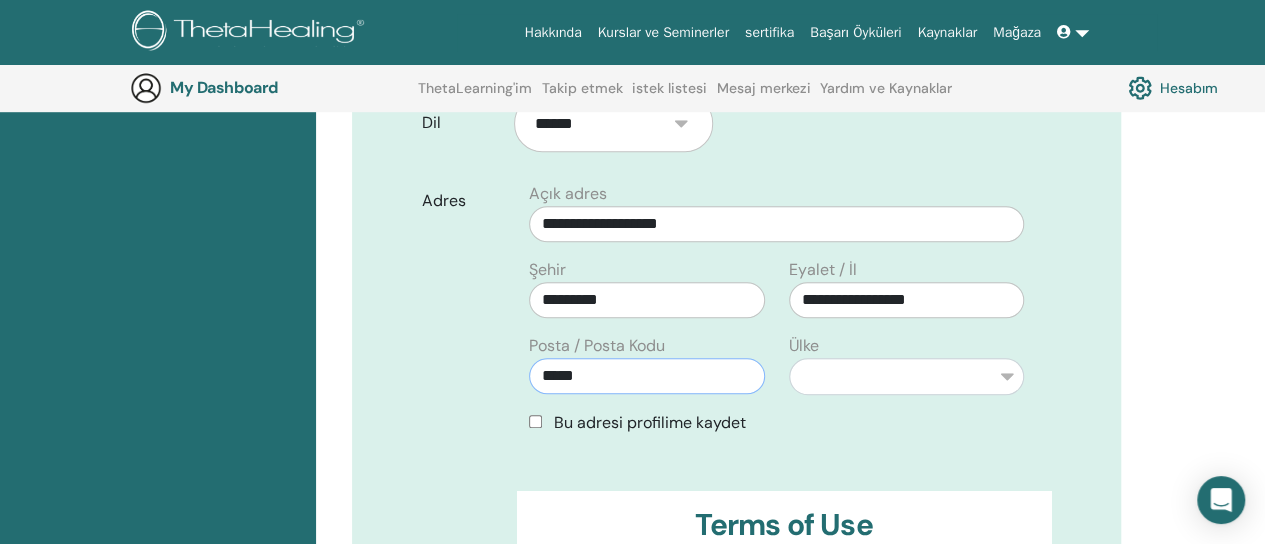 type on "*****" 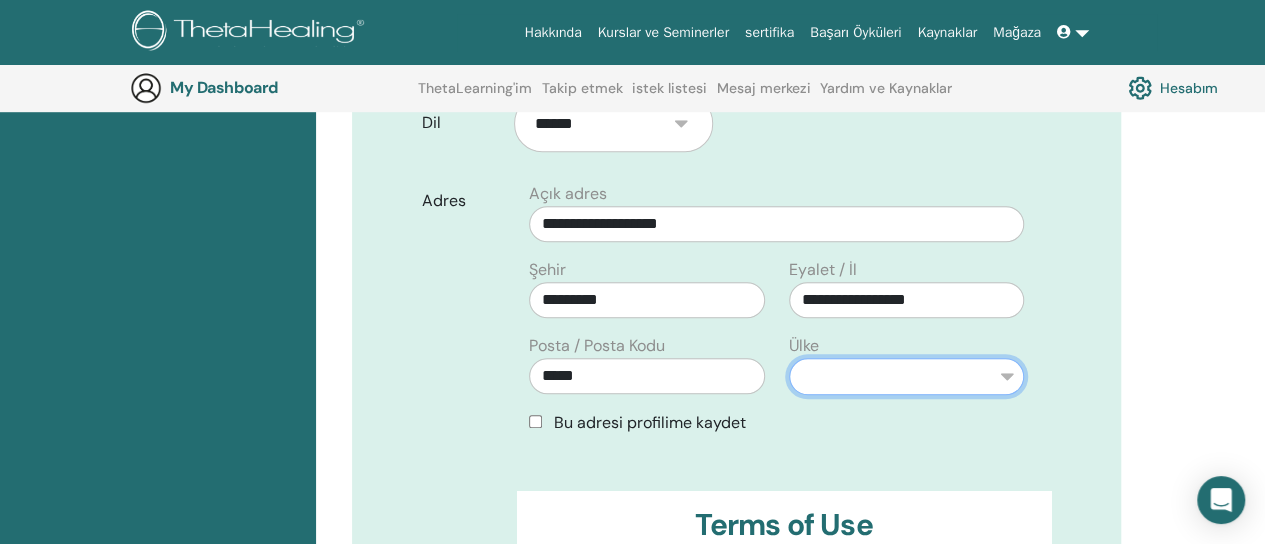click on "**********" at bounding box center (906, 376) 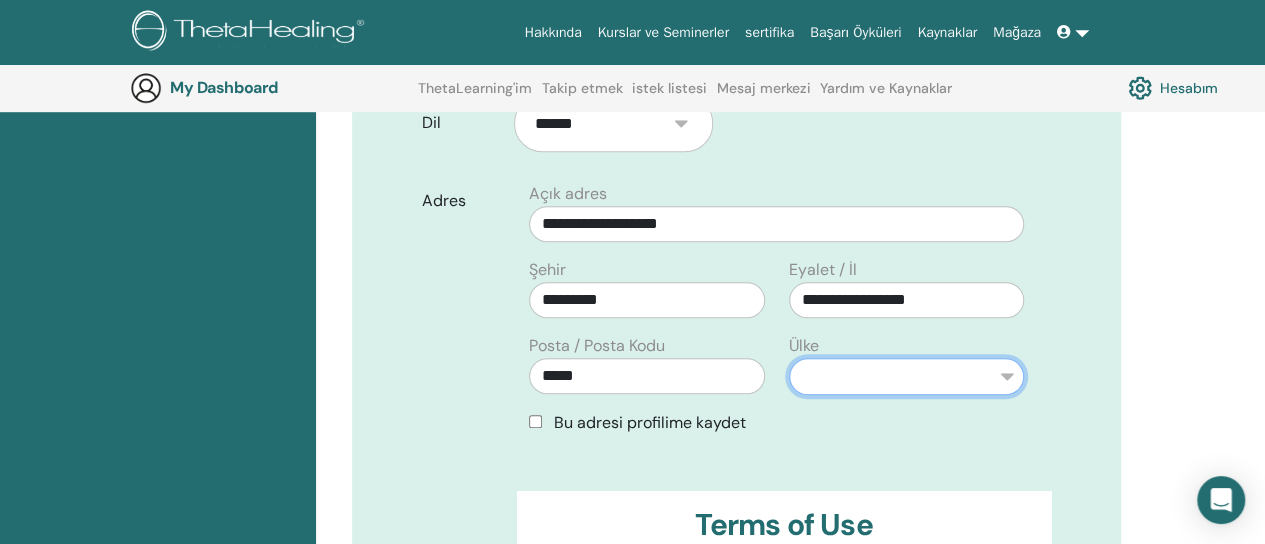 select on "**" 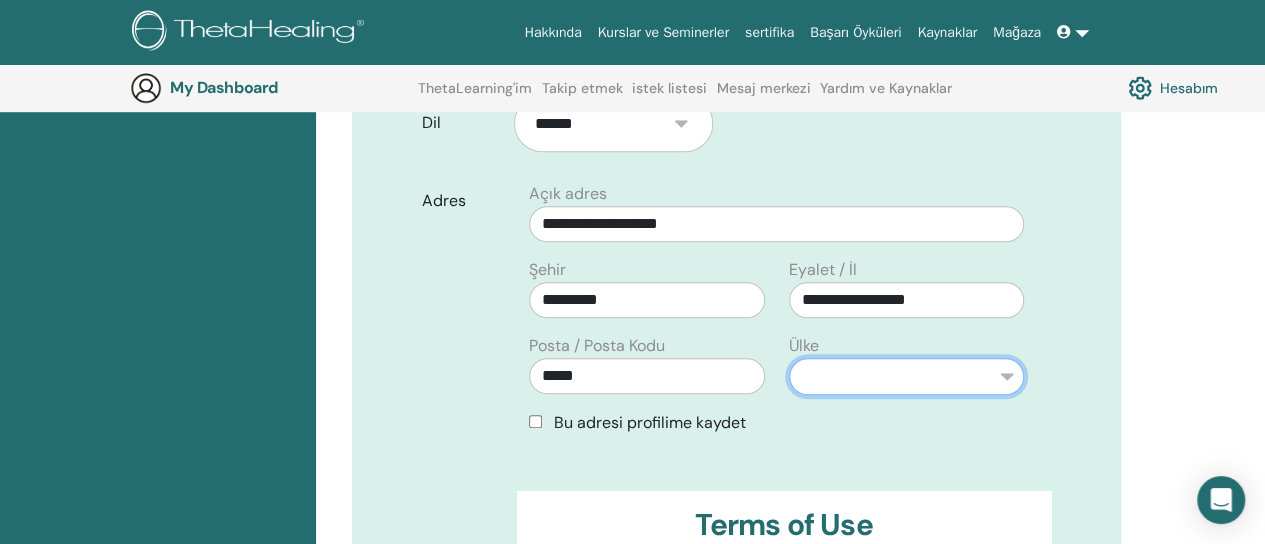 click on "**********" at bounding box center (906, 376) 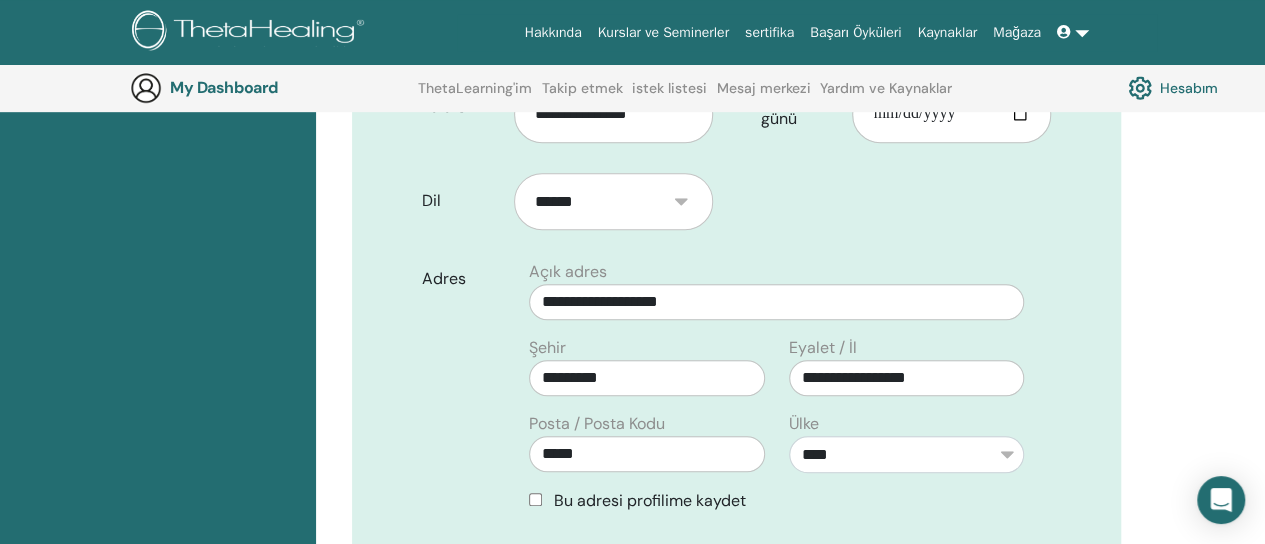 scroll, scrollTop: 834, scrollLeft: 0, axis: vertical 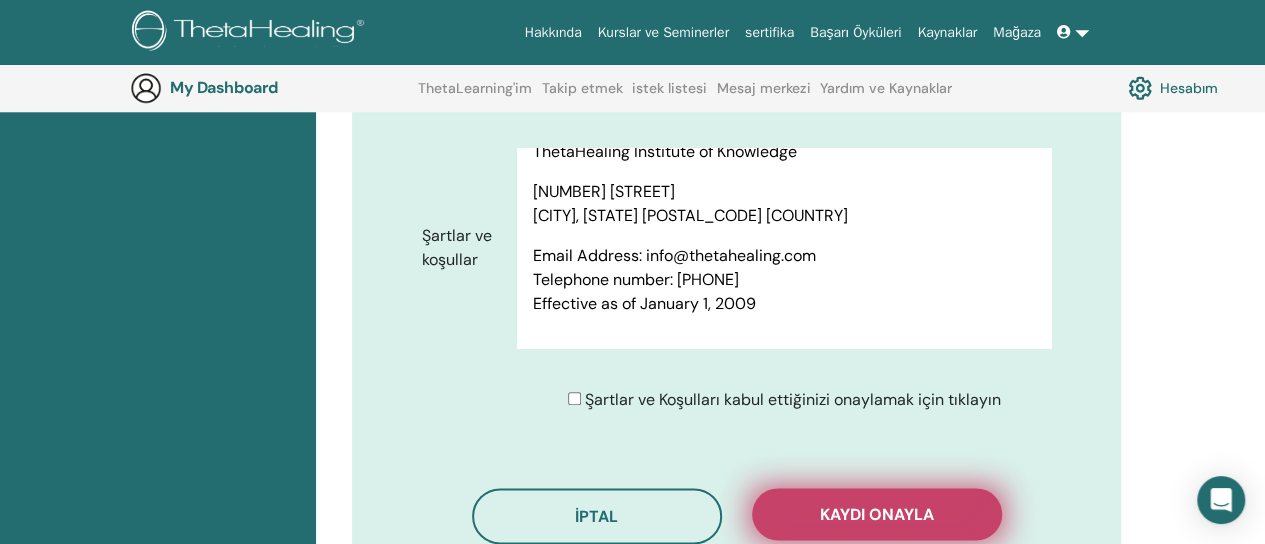 click on "Kaydı onayla" at bounding box center [877, 514] 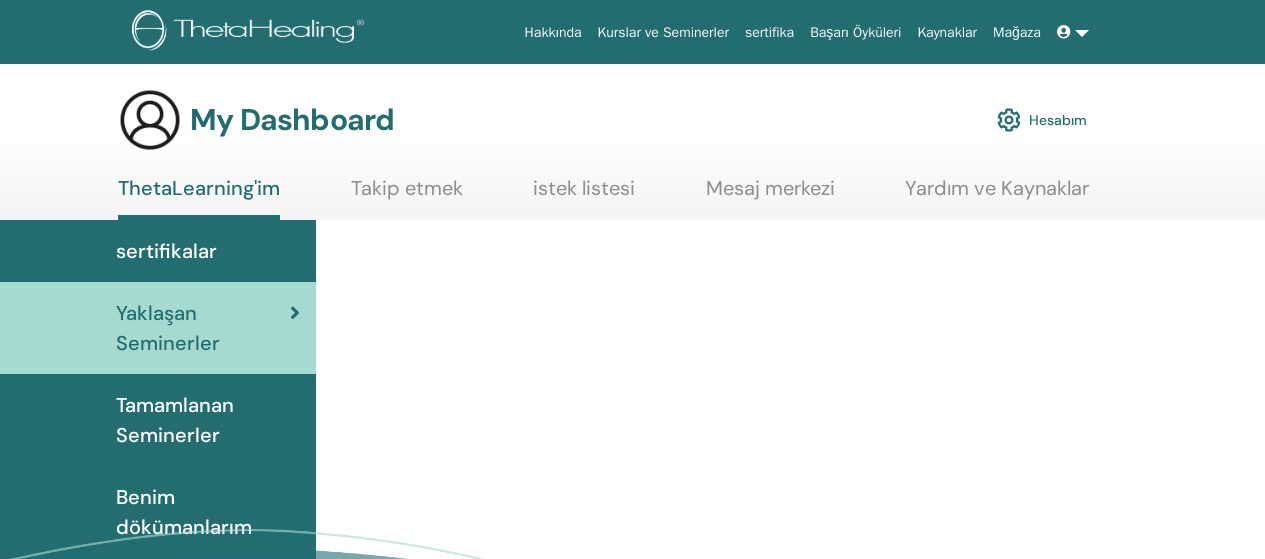 scroll, scrollTop: 0, scrollLeft: 0, axis: both 